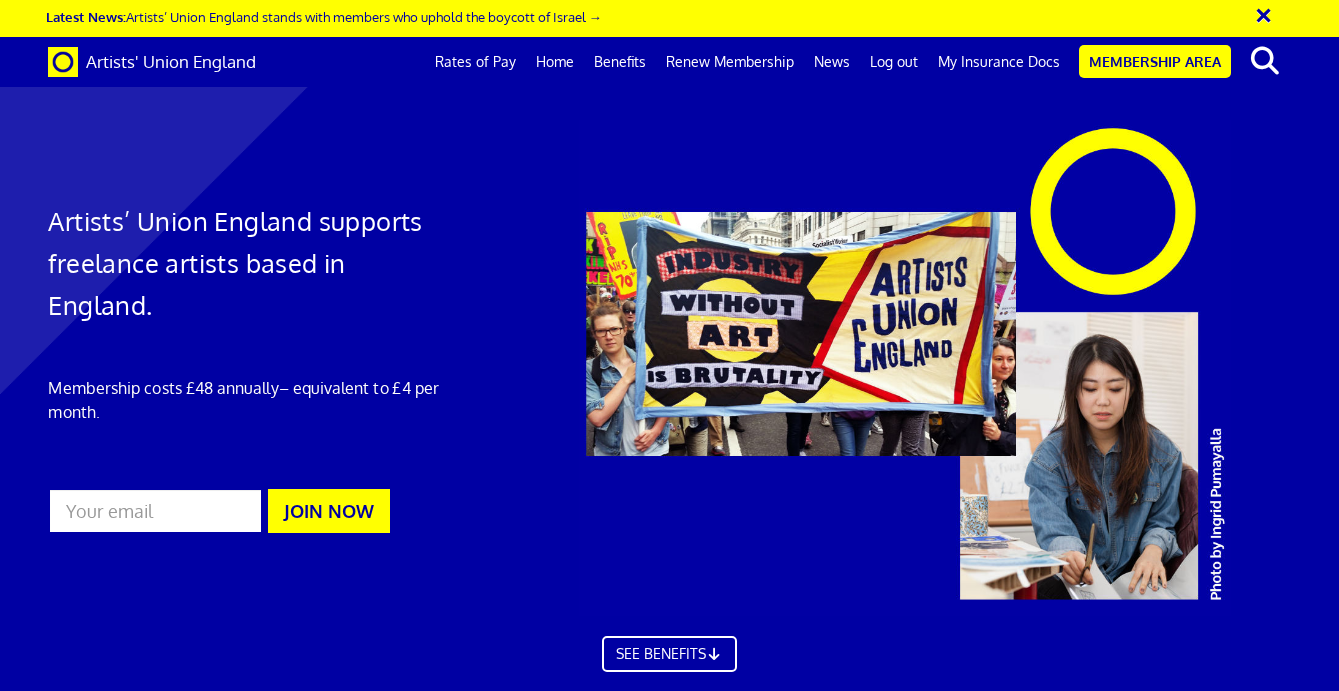 scroll, scrollTop: 0, scrollLeft: 0, axis: both 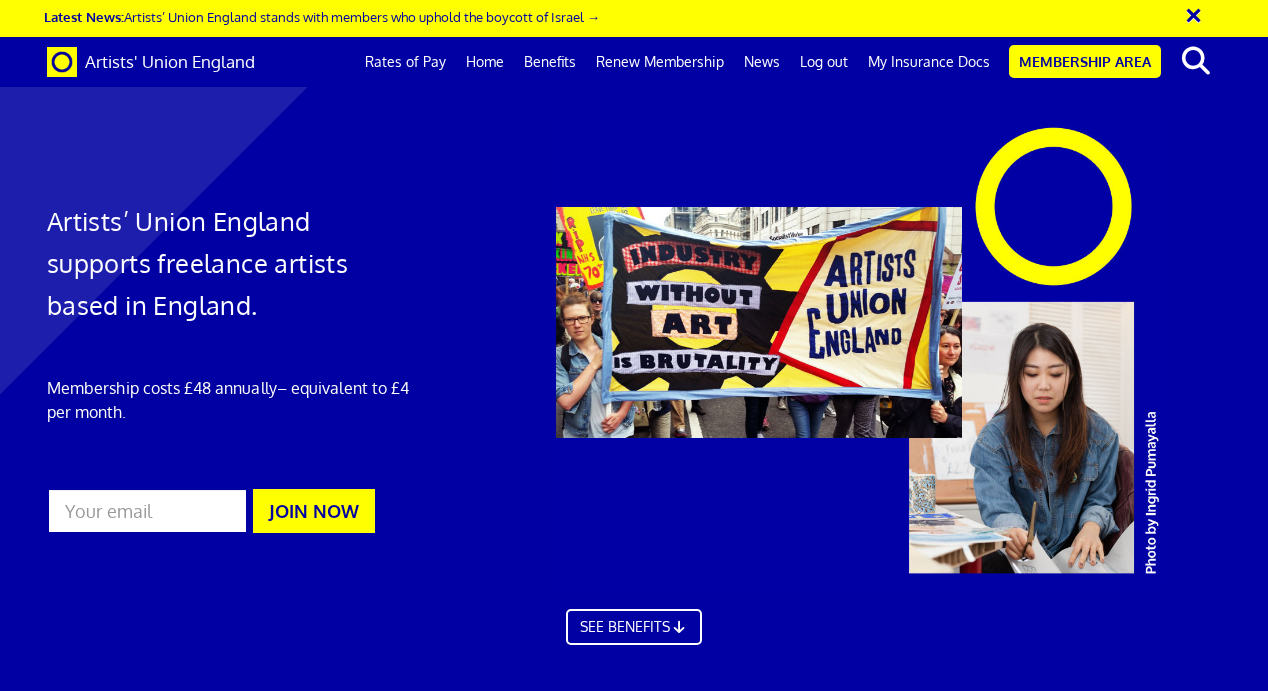 click on "FAQs" at bounding box center (823, 3073) 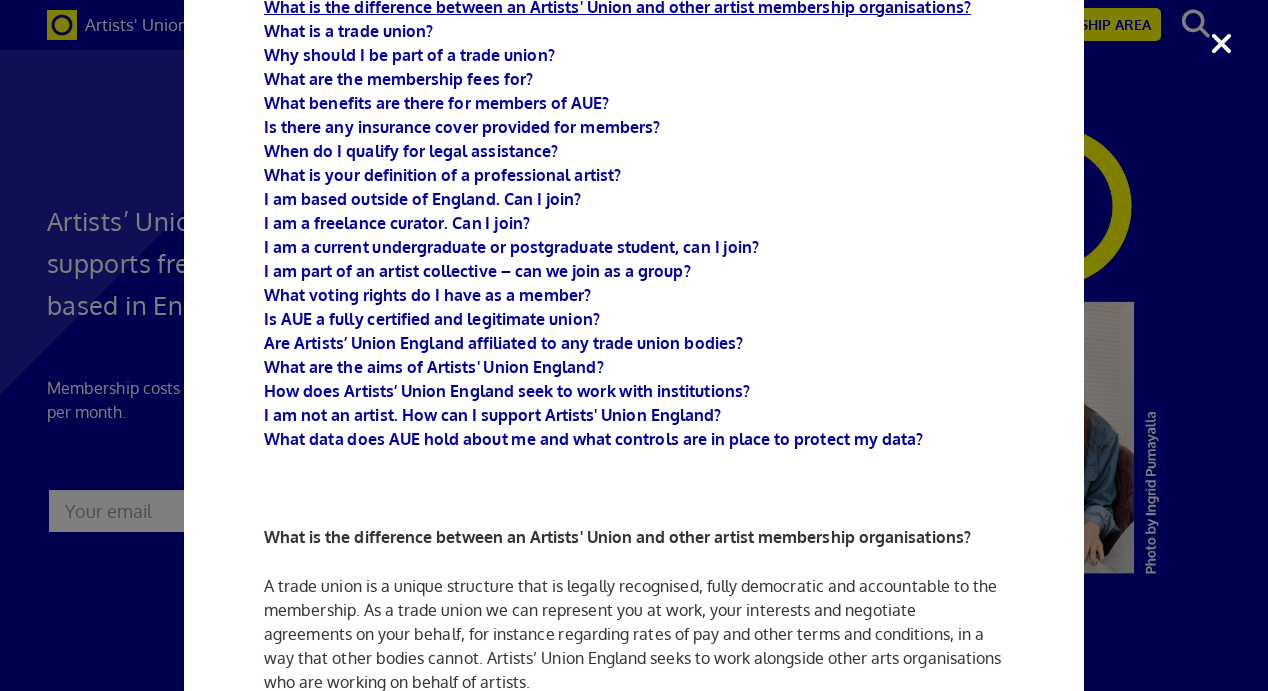 scroll, scrollTop: 166, scrollLeft: 0, axis: vertical 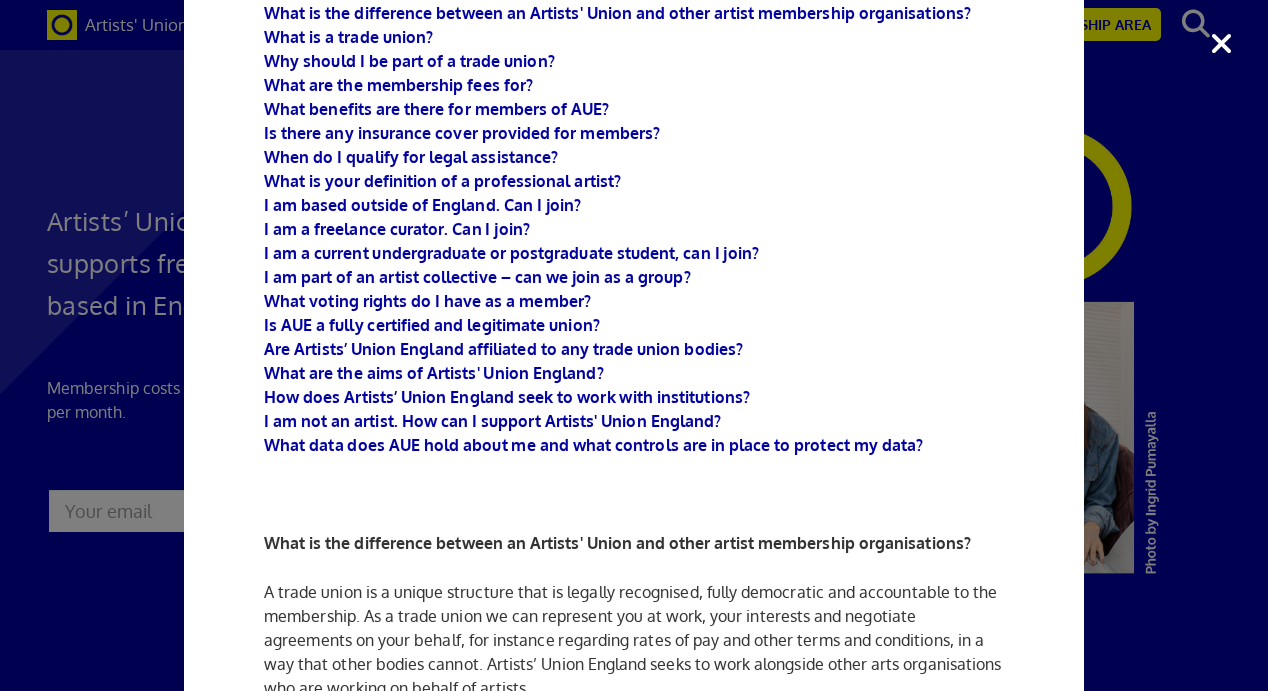 click on "FAQs What is the difference between an Artists' Union and other artist membership organisations?
What is a trade union?
Why should I be part of a trade union?
What are the membership fees for?
What benefits are there for members of AUE?
Is there any insurance cover provided for members?
When do I qualify for legal assistance?
What is your definition of a professional artist?
I am based outside of England. Can I join?
I am a freelance curator. Can I join?
I am a current undergraduate or postgraduate student, can I join?
I am part of an artist collective – can we join as a group?
What voting rights do I have as a member?
Is AUE a fully certified and legitimate union?
Are Artists’ Union England affiliated to any trade union bodies?
What are the aims of Artists' Union England?
How does Artists’ Union England seek to work with institutions?
I am not an artist. How can I support Artists' Union England?
What is a trade union?" at bounding box center [634, 345] 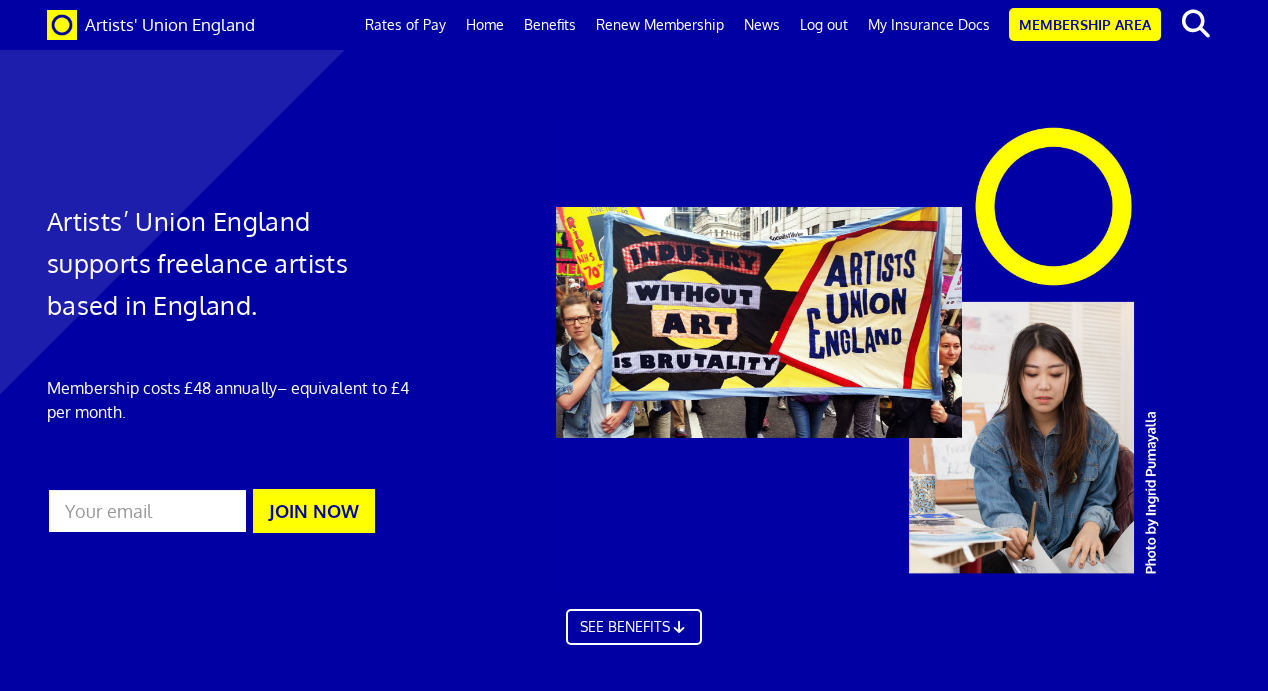 scroll, scrollTop: 2794, scrollLeft: 0, axis: vertical 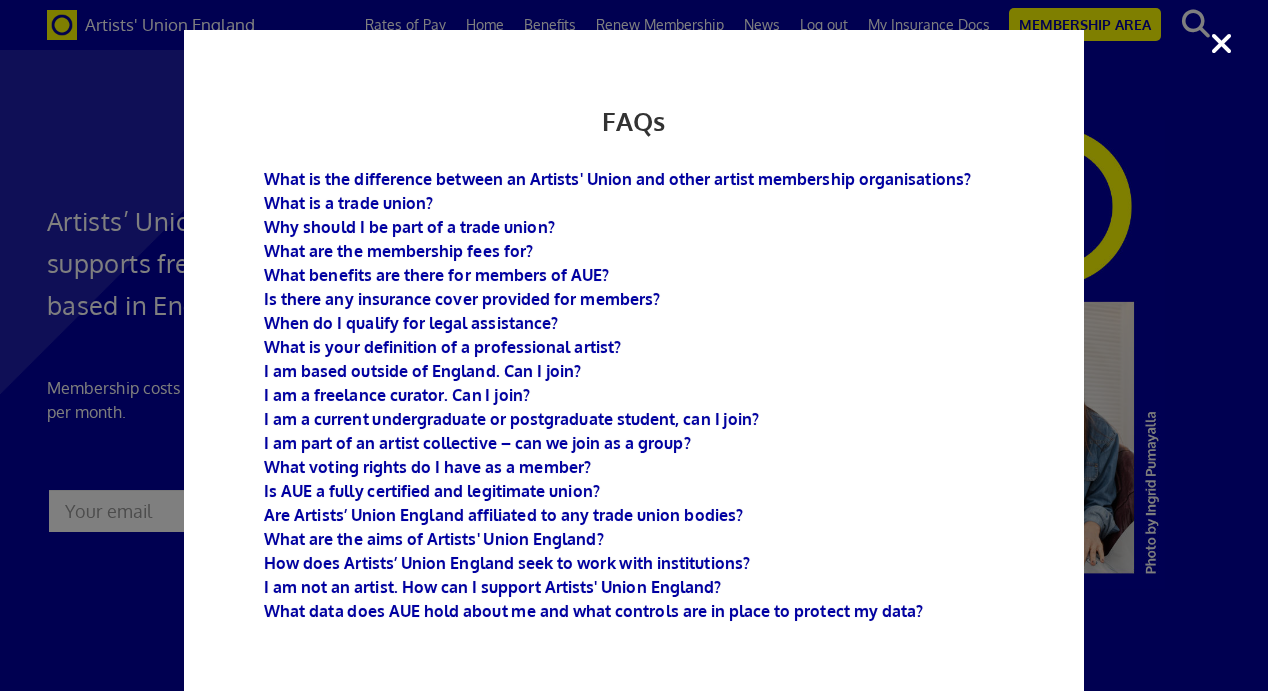 click on "FAQs What is the difference between an Artists' Union and other artist membership organisations?
What is a trade union?
Why should I be part of a trade union?
What are the membership fees for?
What benefits are there for members of AUE?
Is there any insurance cover provided for members?
When do I qualify for legal assistance?
What is your definition of a professional artist?
I am based outside of England. Can I join?
I am a freelance curator. Can I join?
I am a current undergraduate or postgraduate student, can I join?
I am part of an artist collective – can we join as a group?
What voting rights do I have as a member?
Is AUE a fully certified and legitimate union?
Are Artists’ Union England affiliated to any trade union bodies?
What are the aims of Artists' Union England?
How does Artists’ Union England seek to work with institutions?
I am not an artist. How can I support Artists' Union England?
What is a trade union?" at bounding box center [634, 345] 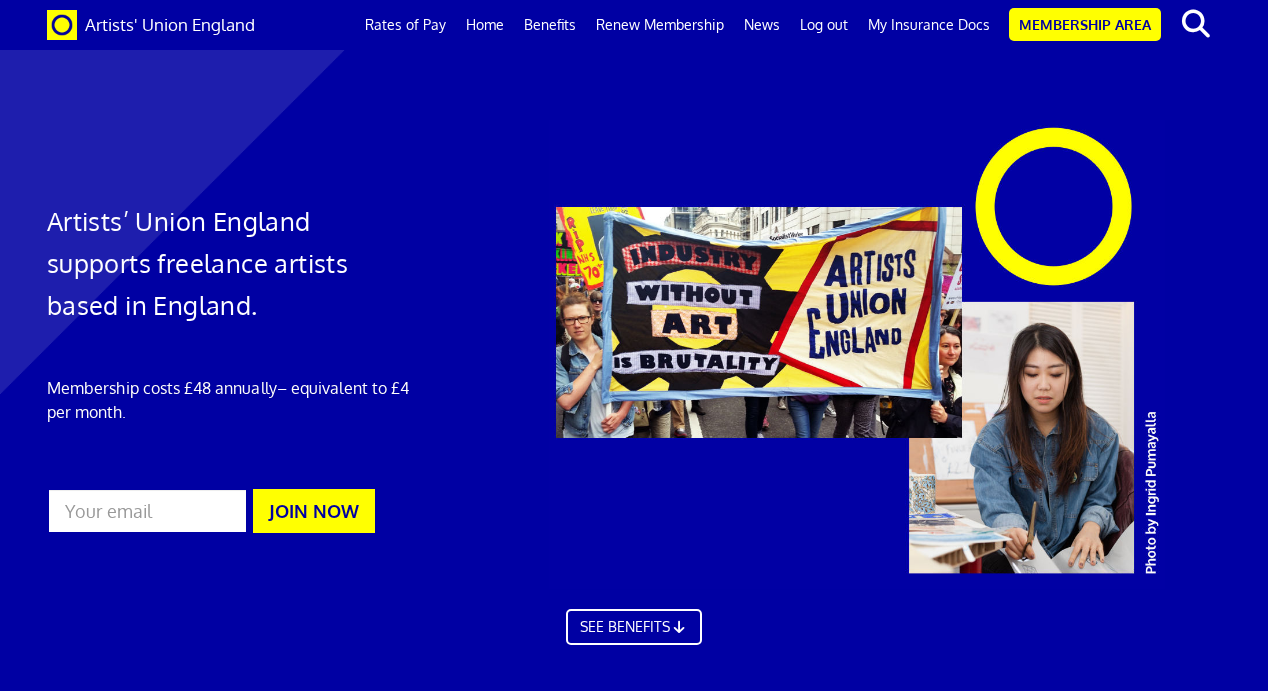 scroll, scrollTop: 2545, scrollLeft: 0, axis: vertical 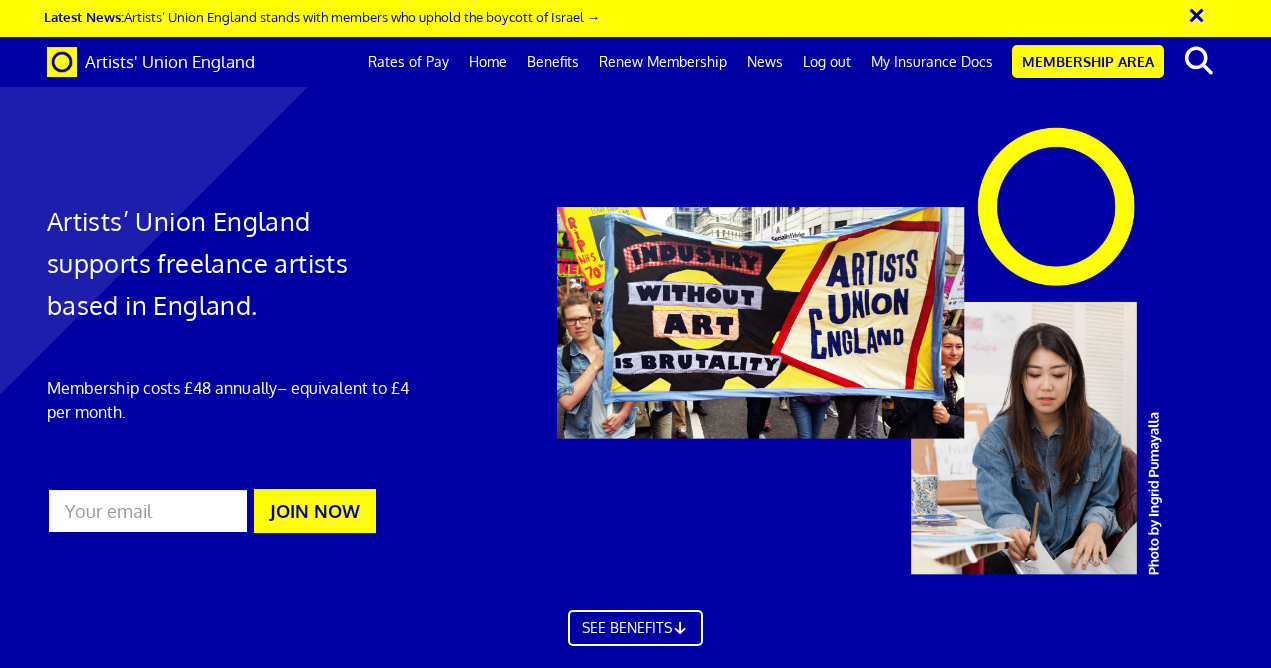 click on "Financial Statement to Members" at bounding box center [674, 6019] 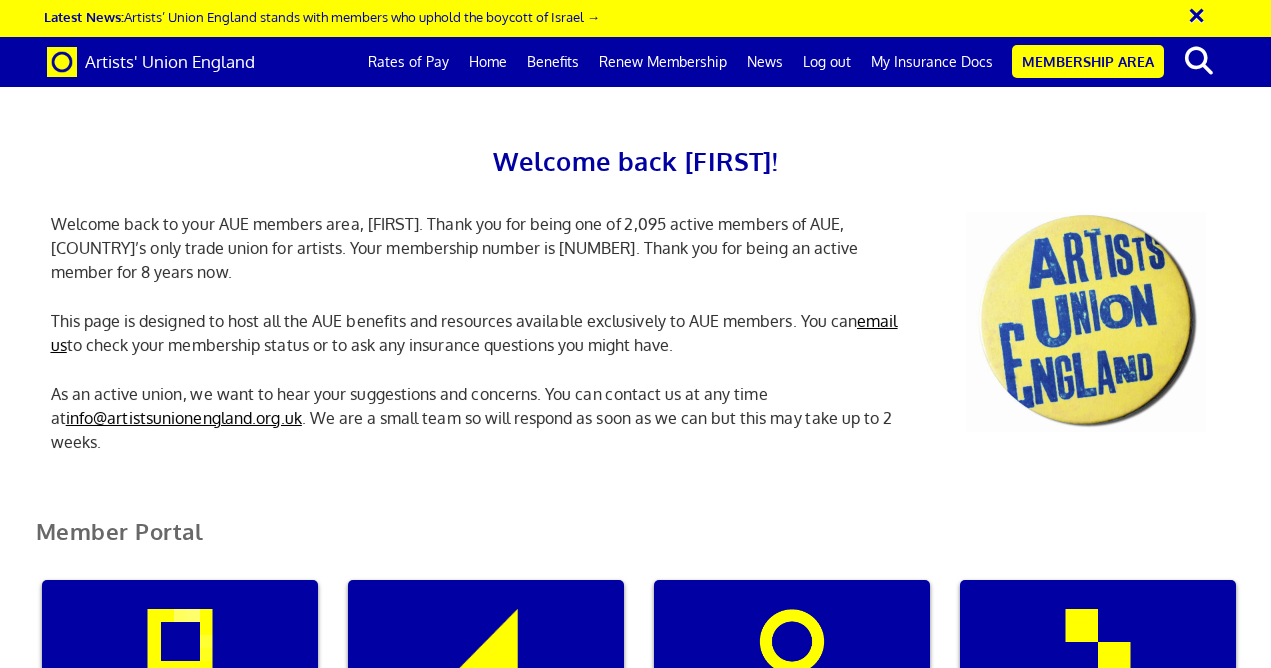 scroll, scrollTop: 430, scrollLeft: 0, axis: vertical 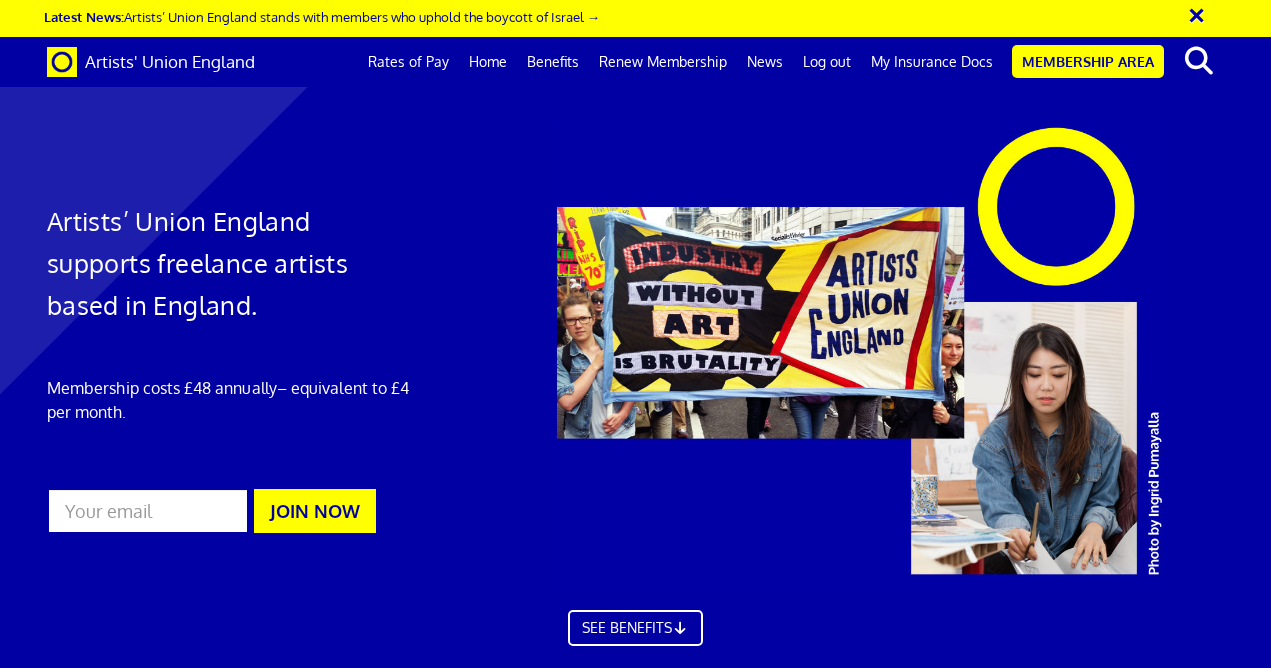 click on "Free Palestine" at bounding box center (179, 2821) 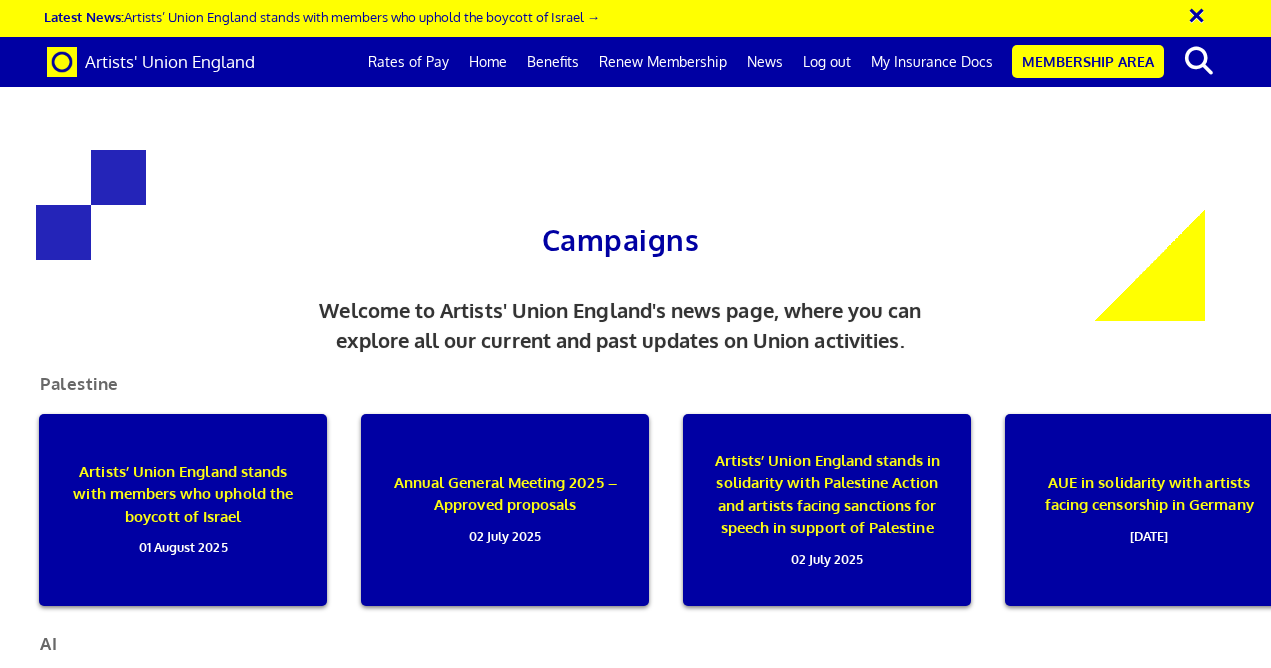 scroll, scrollTop: 44, scrollLeft: 0, axis: vertical 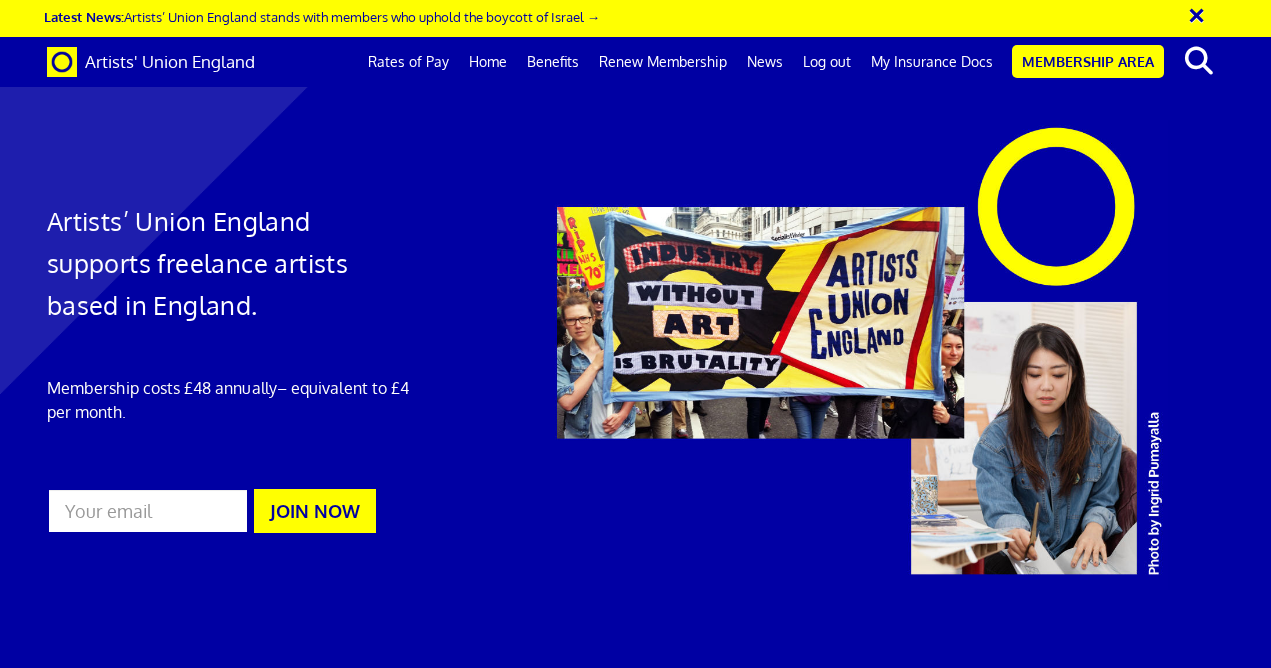 click on "Protecting Artists from AI" at bounding box center [501, 2821] 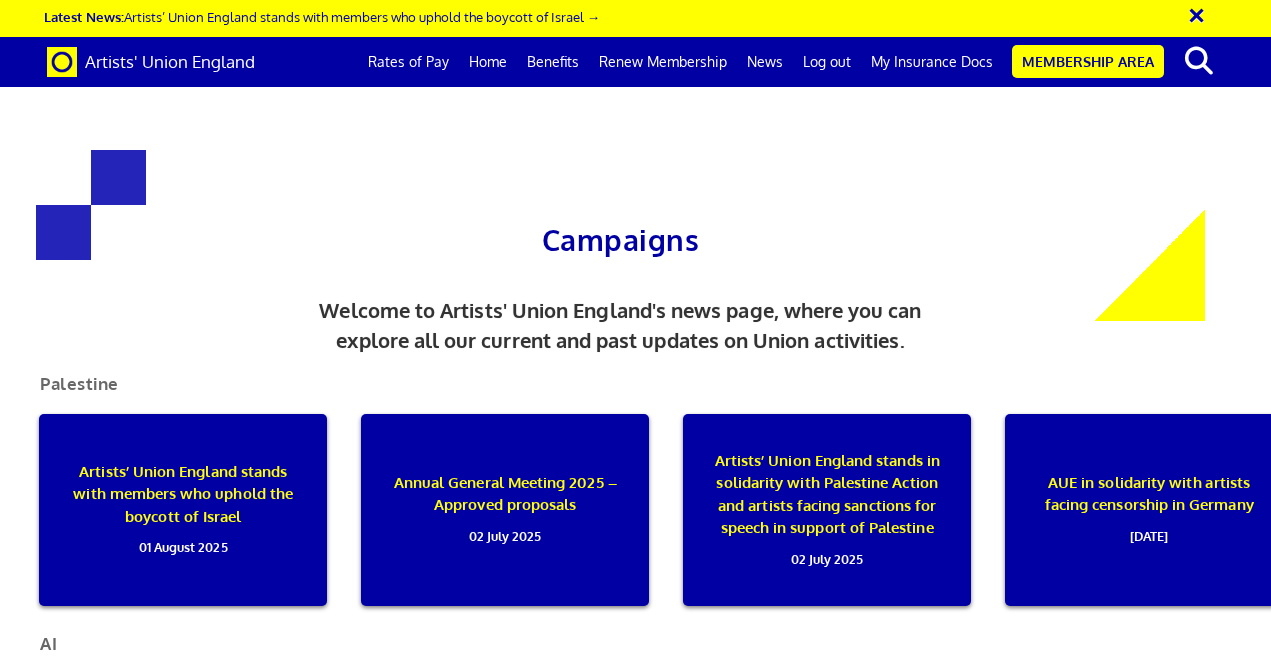 scroll, scrollTop: 520, scrollLeft: 0, axis: vertical 